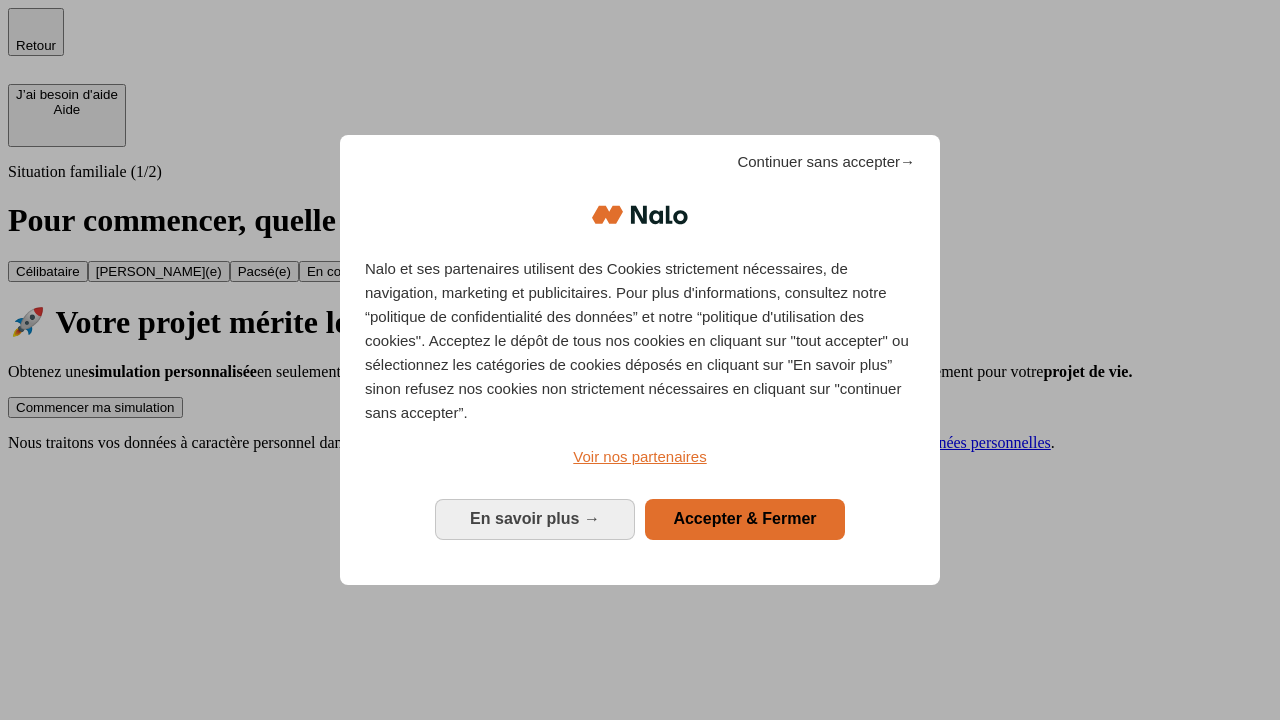 scroll, scrollTop: 0, scrollLeft: 0, axis: both 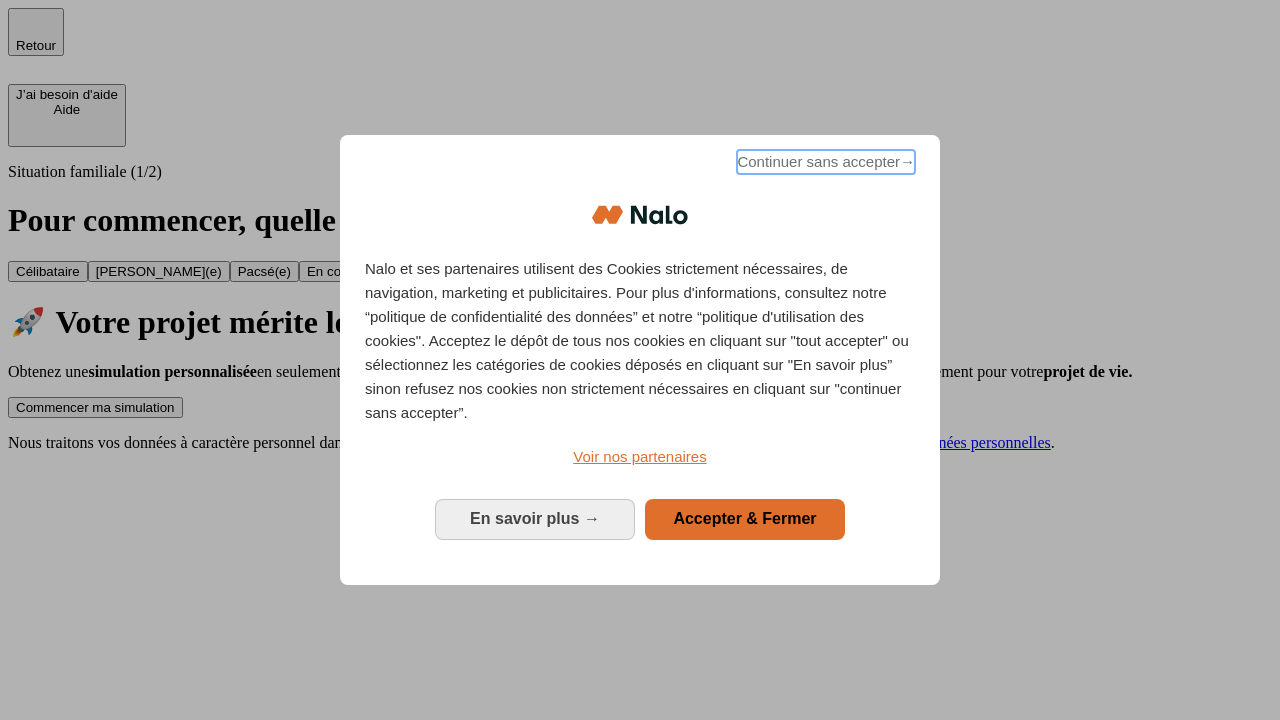click on "Continuer sans accepter  →" at bounding box center [826, 162] 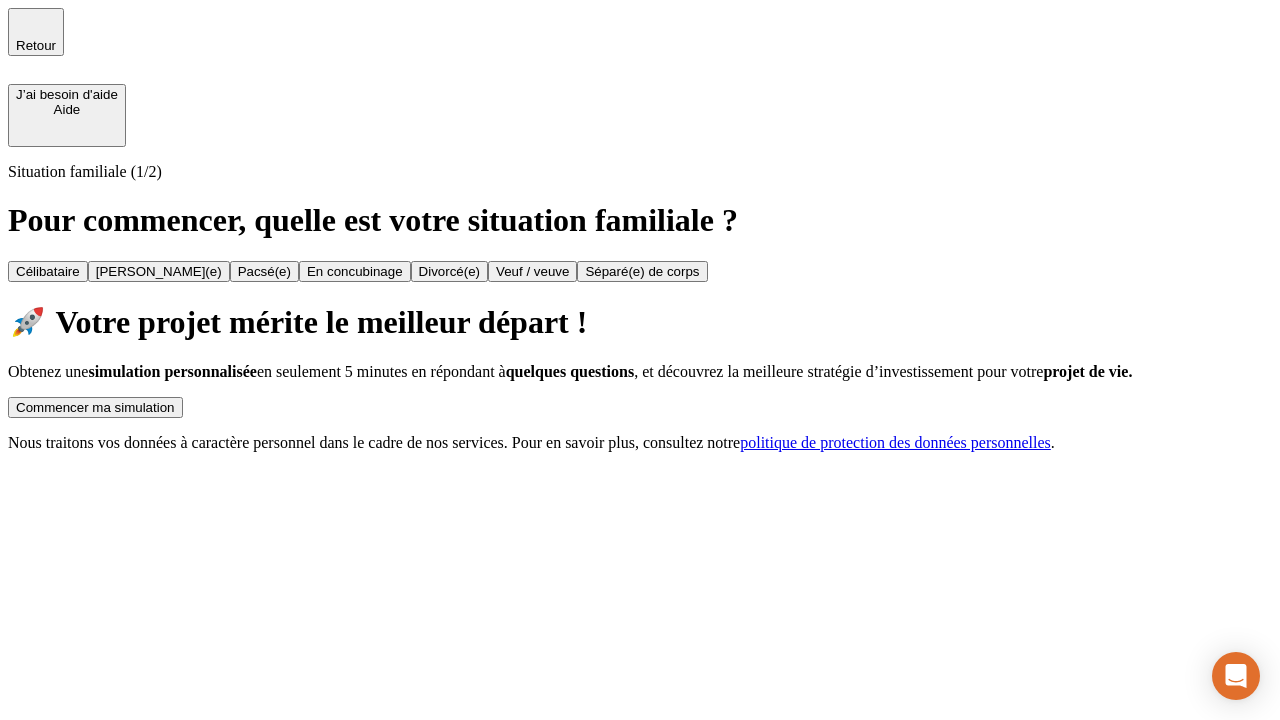 click on "Commencer ma simulation" at bounding box center [95, 407] 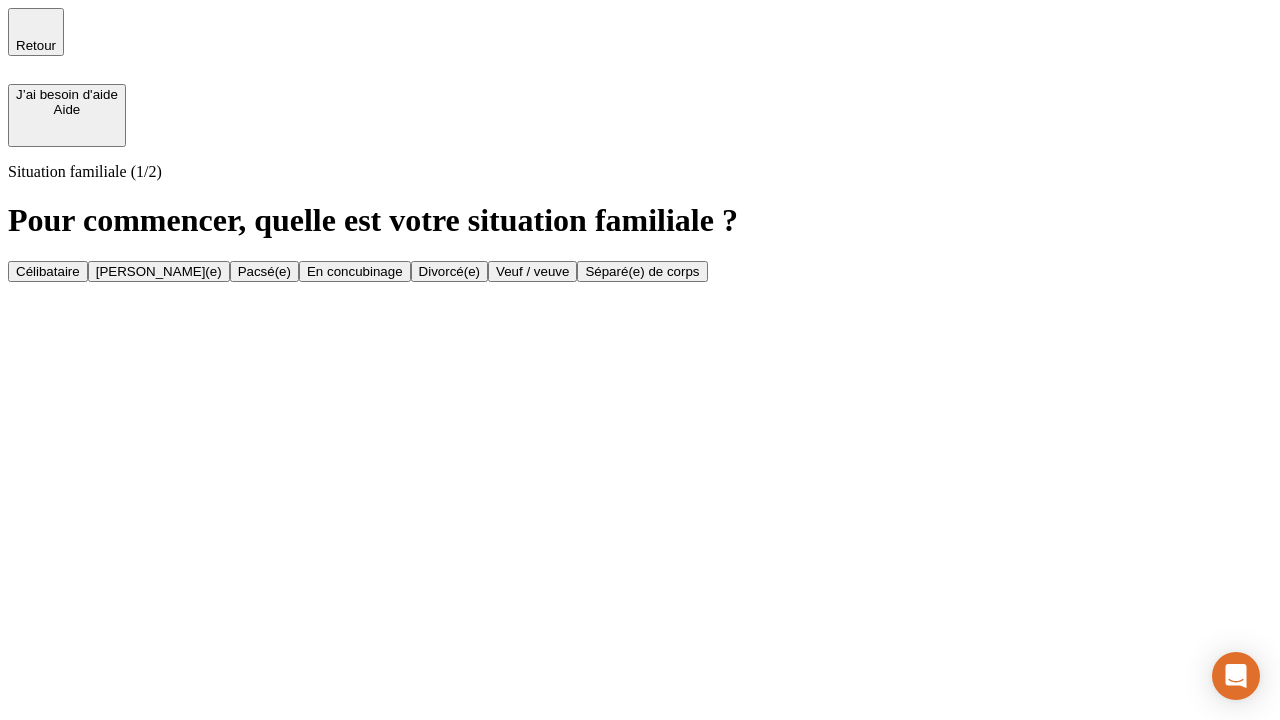click on "En concubinage" at bounding box center (355, 271) 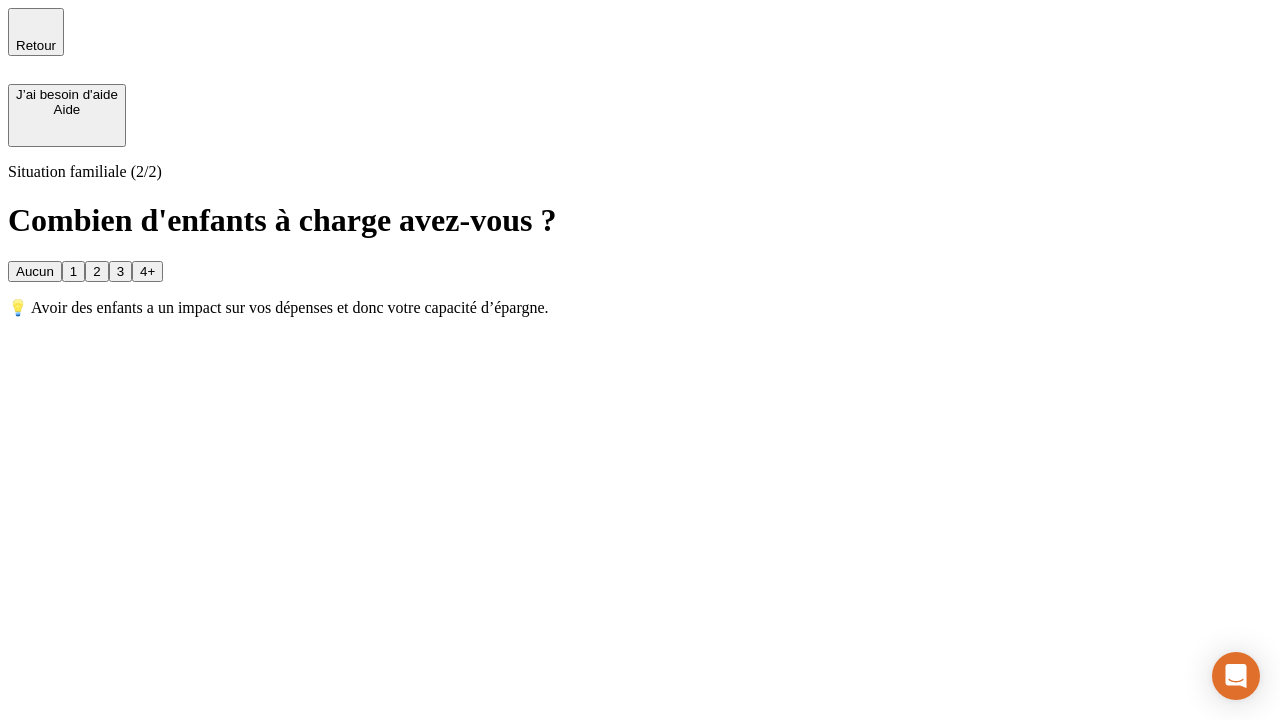click on "2" at bounding box center (96, 271) 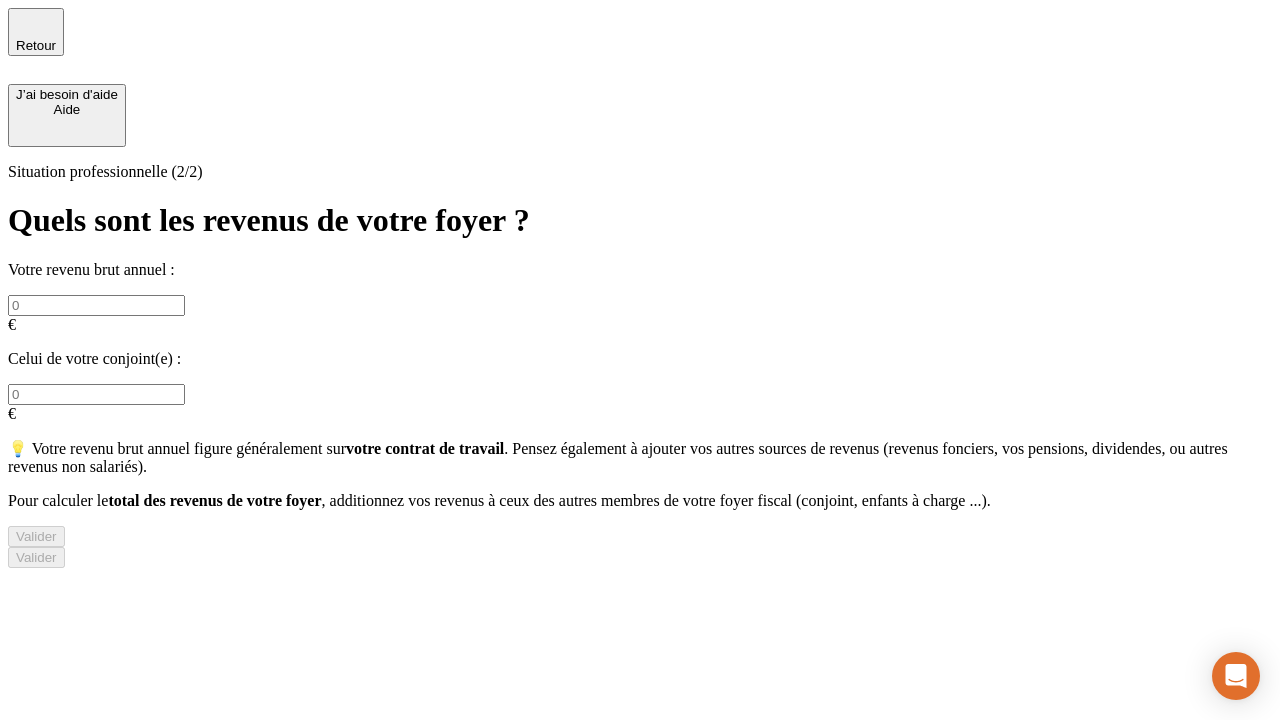 click at bounding box center [96, 305] 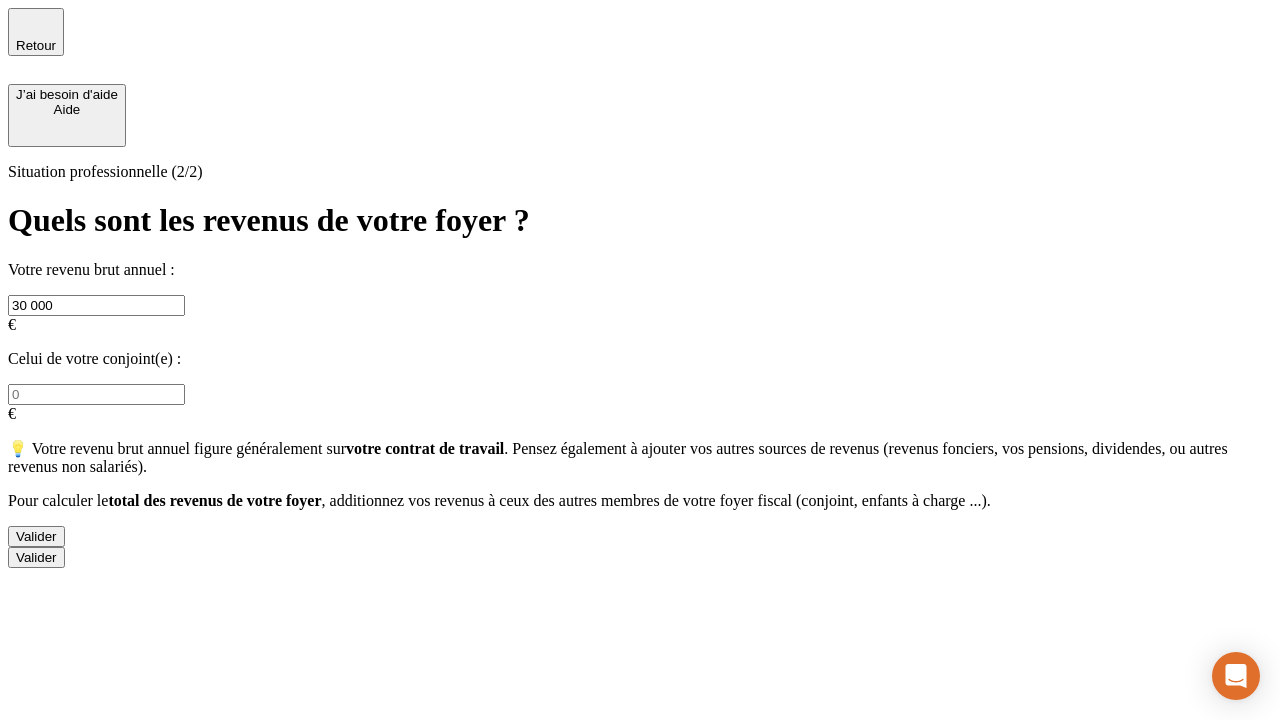 click on "Valider" at bounding box center [36, 536] 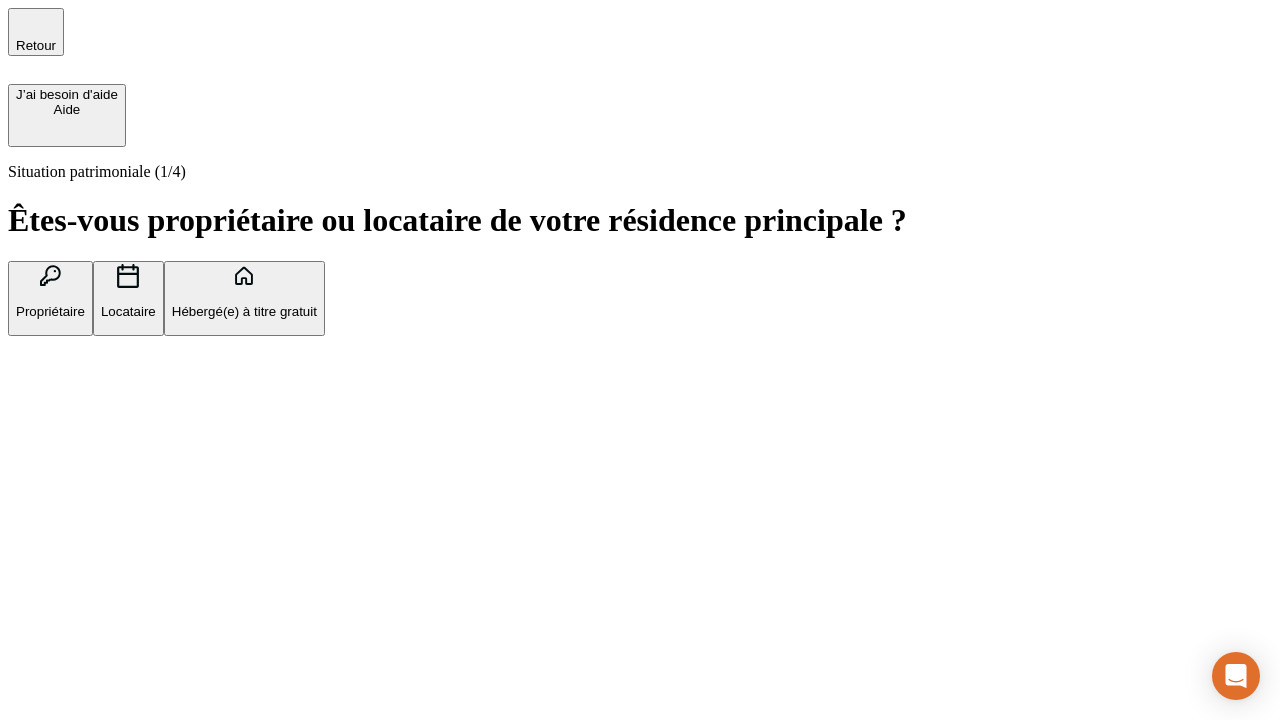 click on "Locataire" at bounding box center (128, 311) 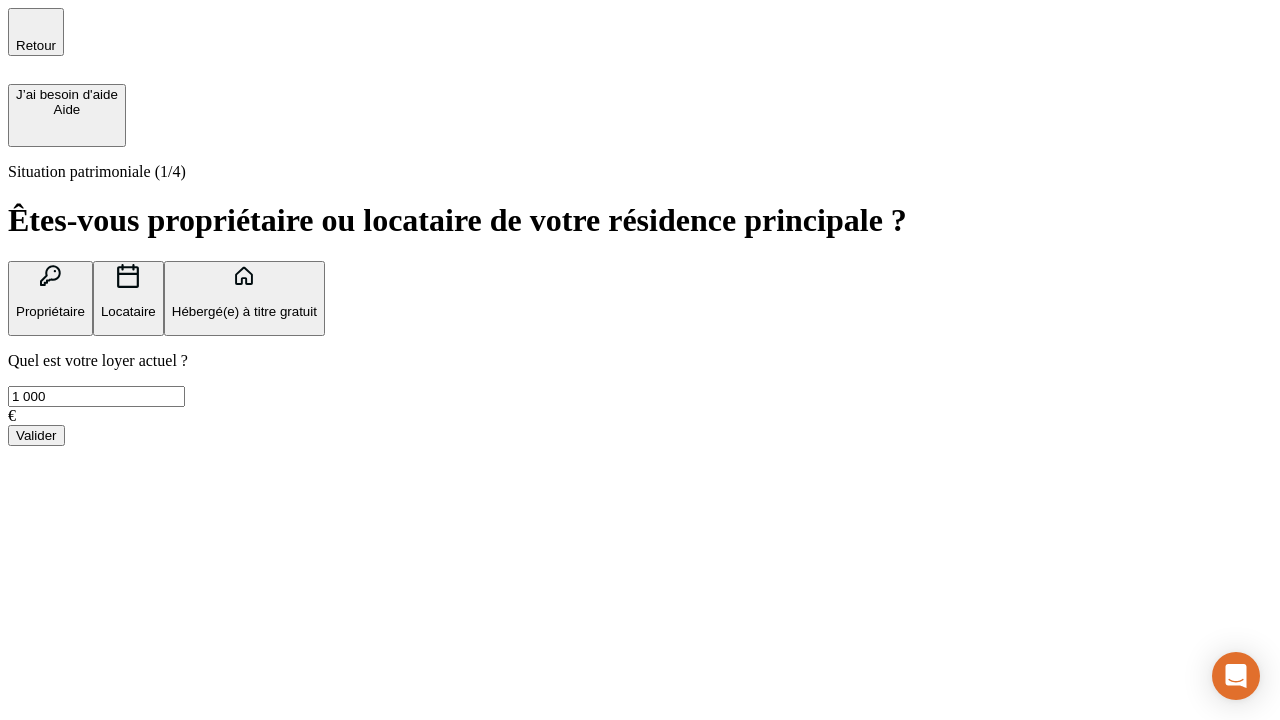 type on "1 000" 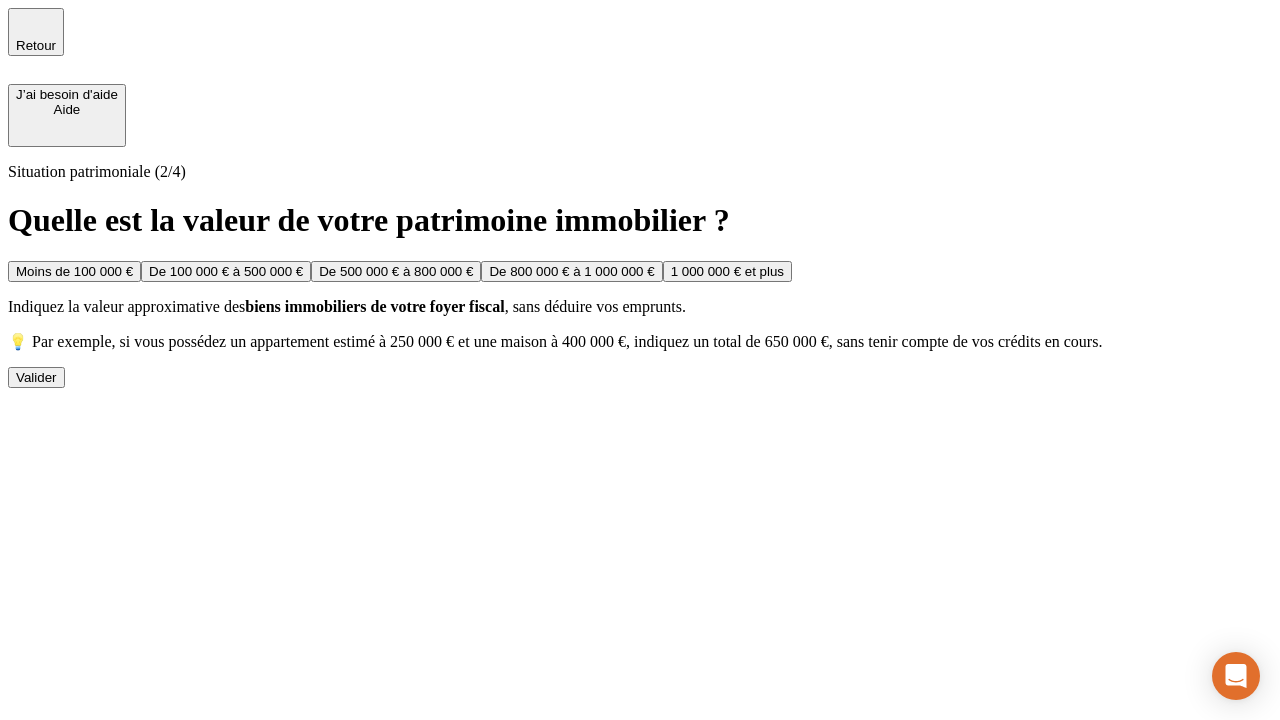 click on "Moins de 100 000 €" at bounding box center [74, 271] 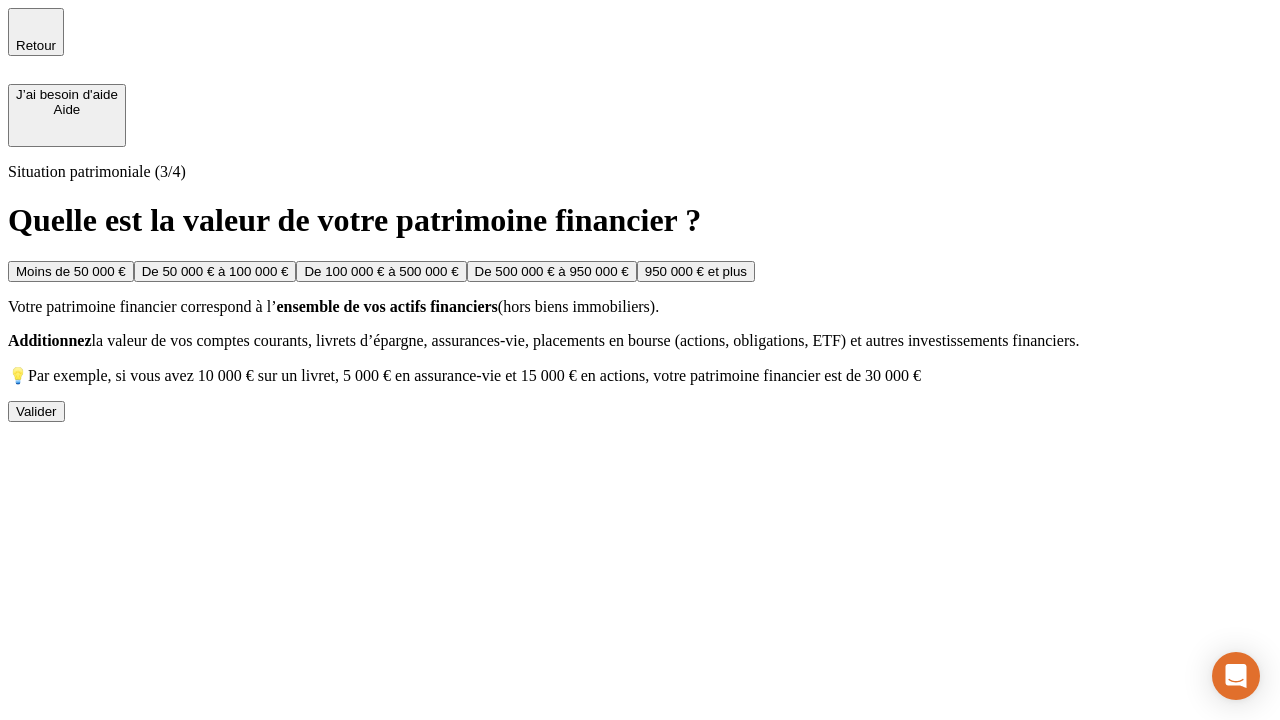 click on "Moins de 50 000 €" at bounding box center (71, 271) 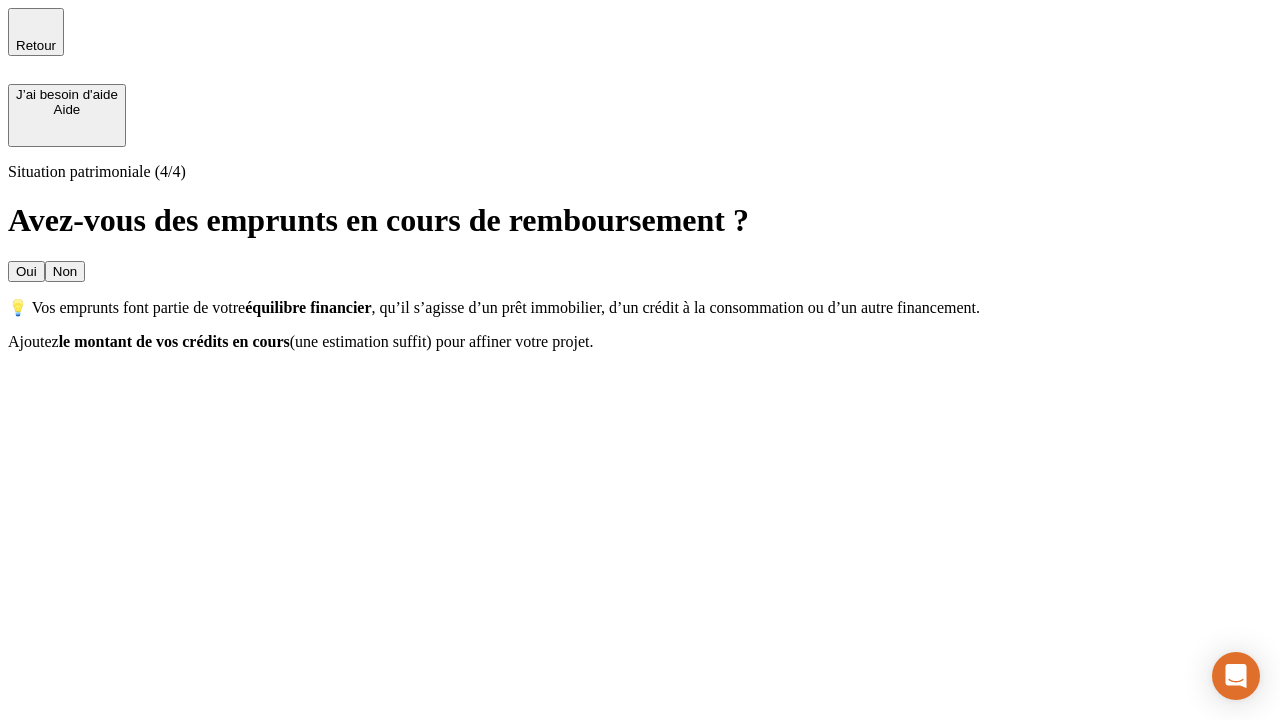 click on "Non" at bounding box center (65, 271) 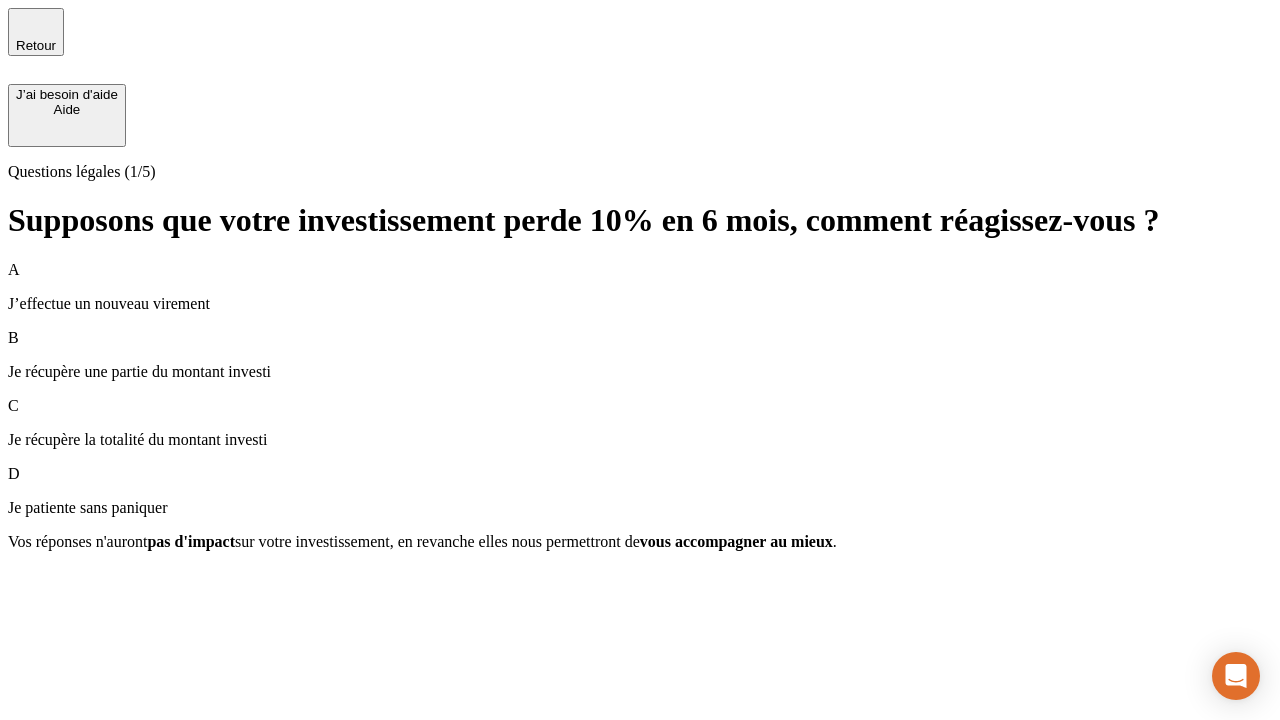 click on "A J’effectue un nouveau virement" at bounding box center (640, 287) 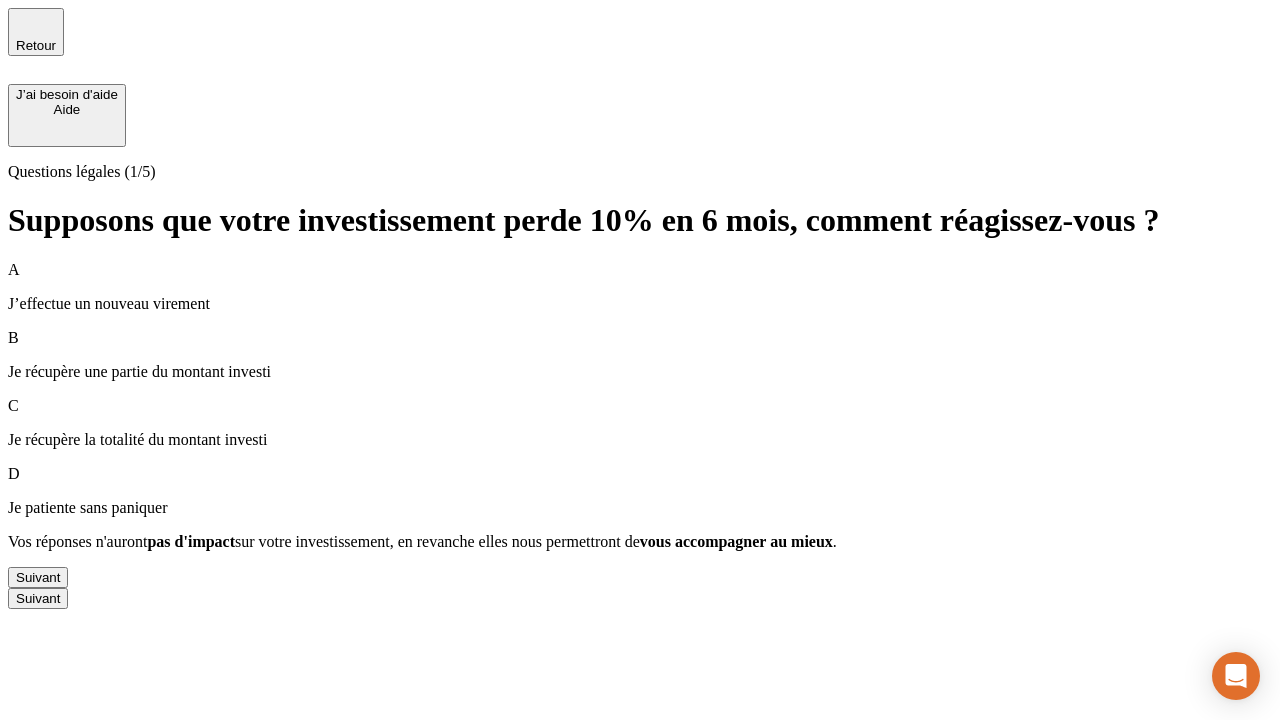 click on "Suivant" at bounding box center [38, 577] 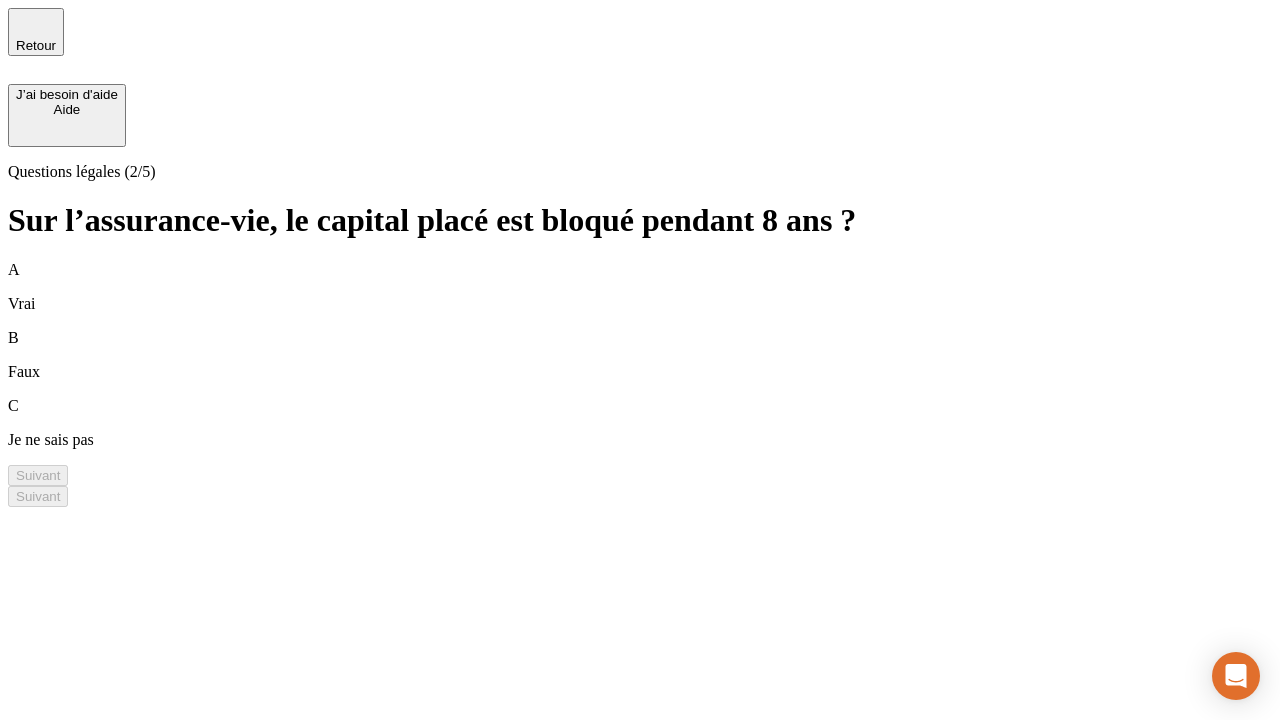 click on "A Vrai" at bounding box center [640, 287] 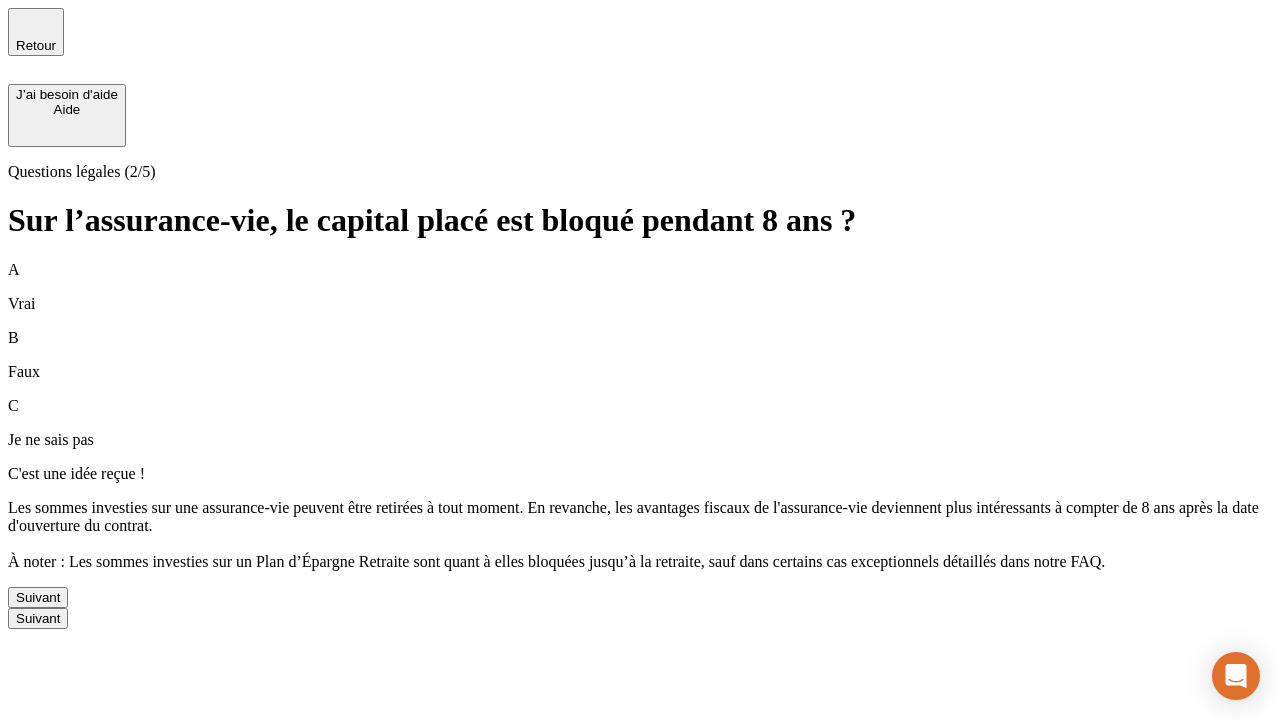 click on "Suivant" at bounding box center (38, 597) 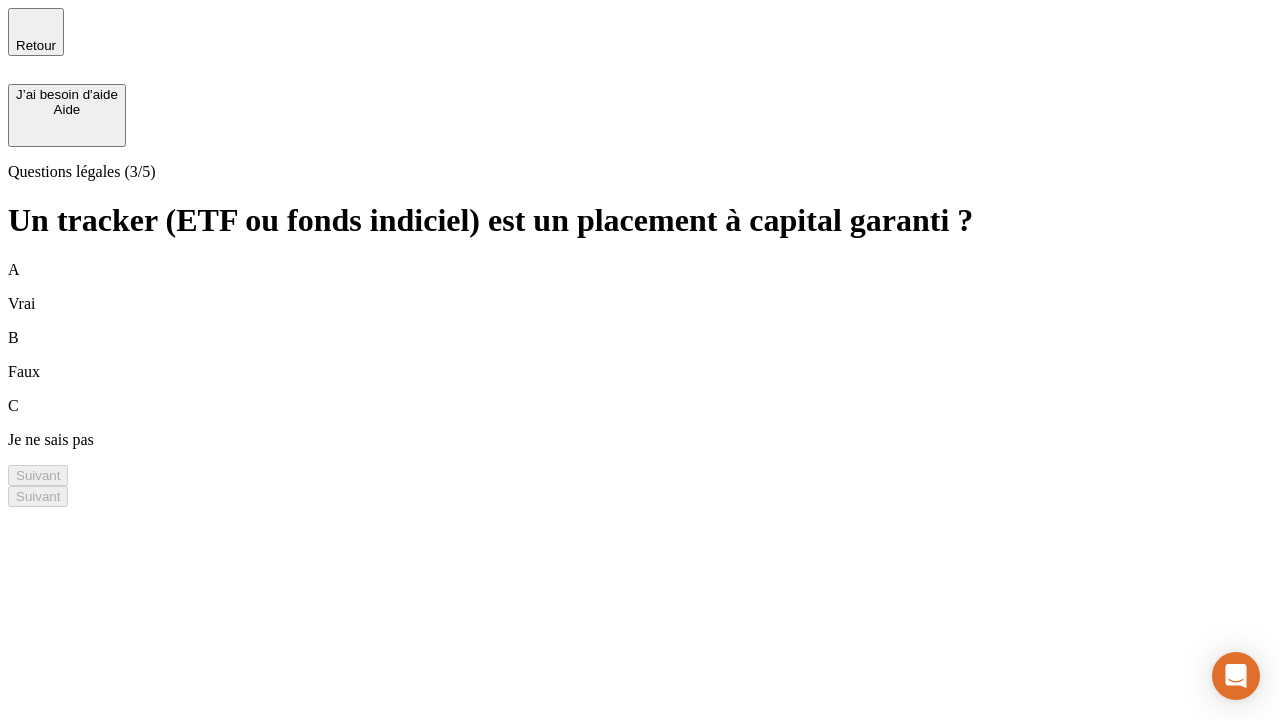 click on "A Vrai" at bounding box center (640, 287) 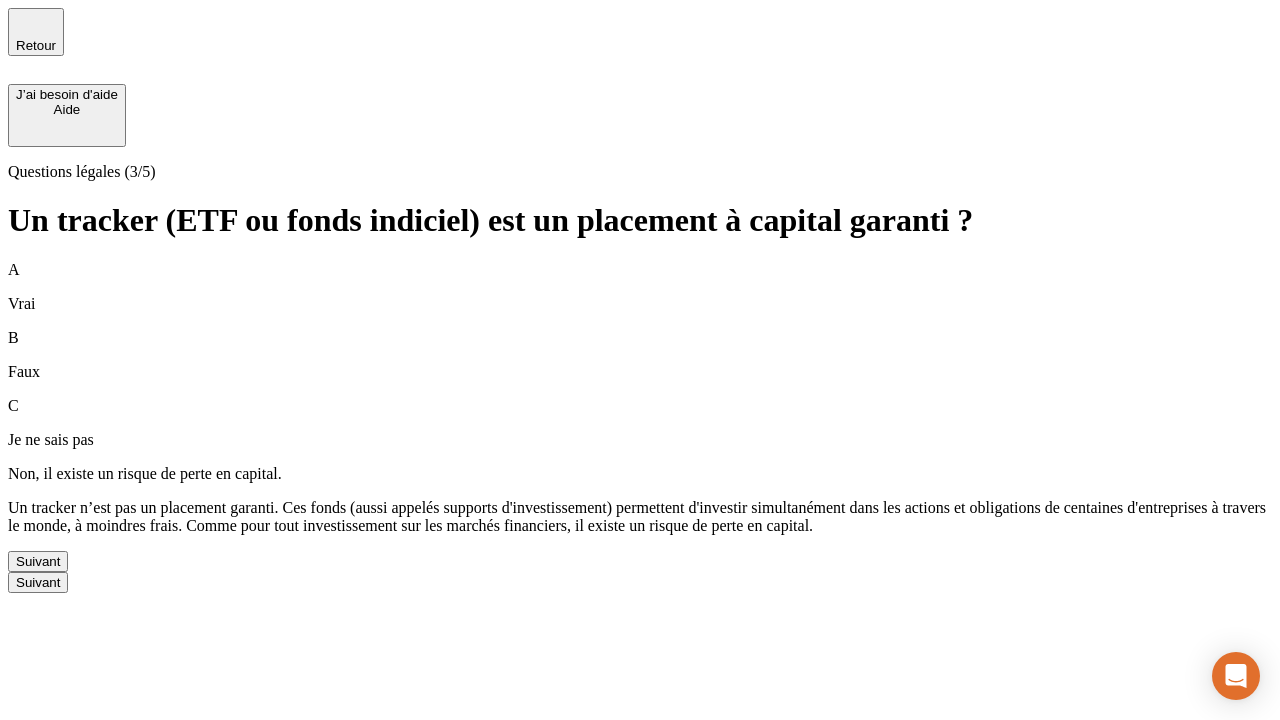 click on "Suivant" at bounding box center (38, 561) 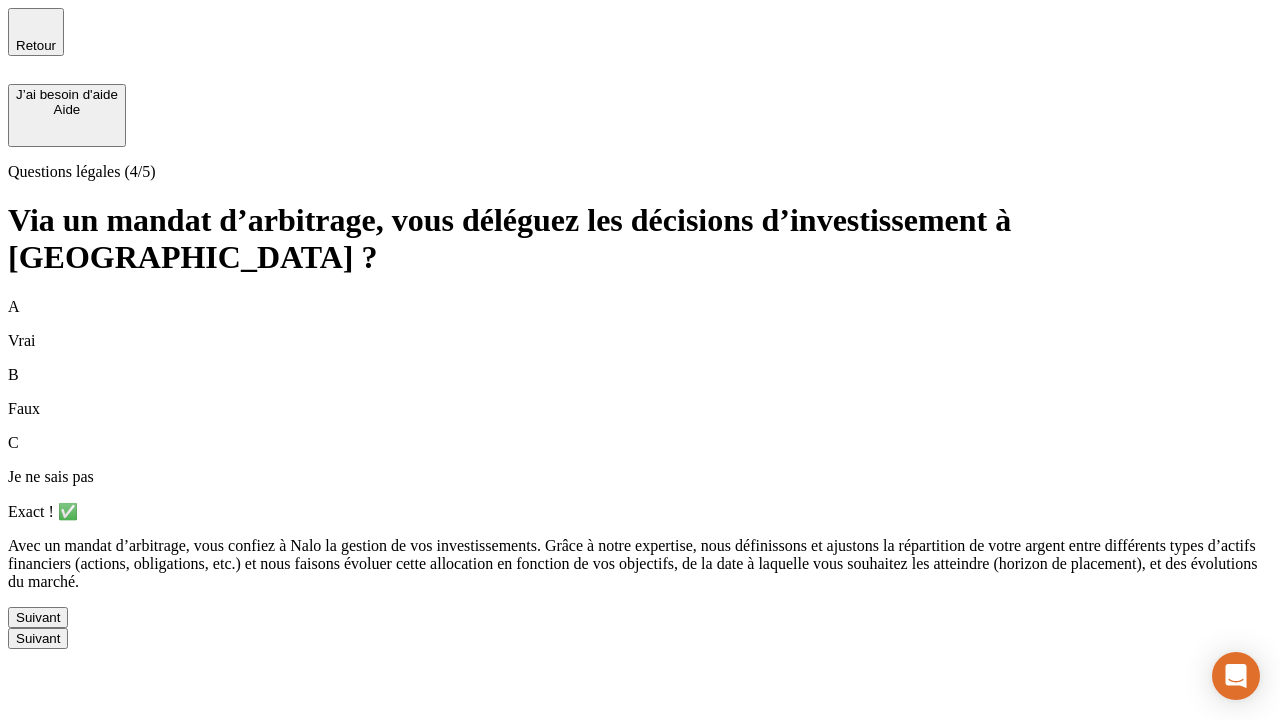 click on "Suivant" at bounding box center (38, 617) 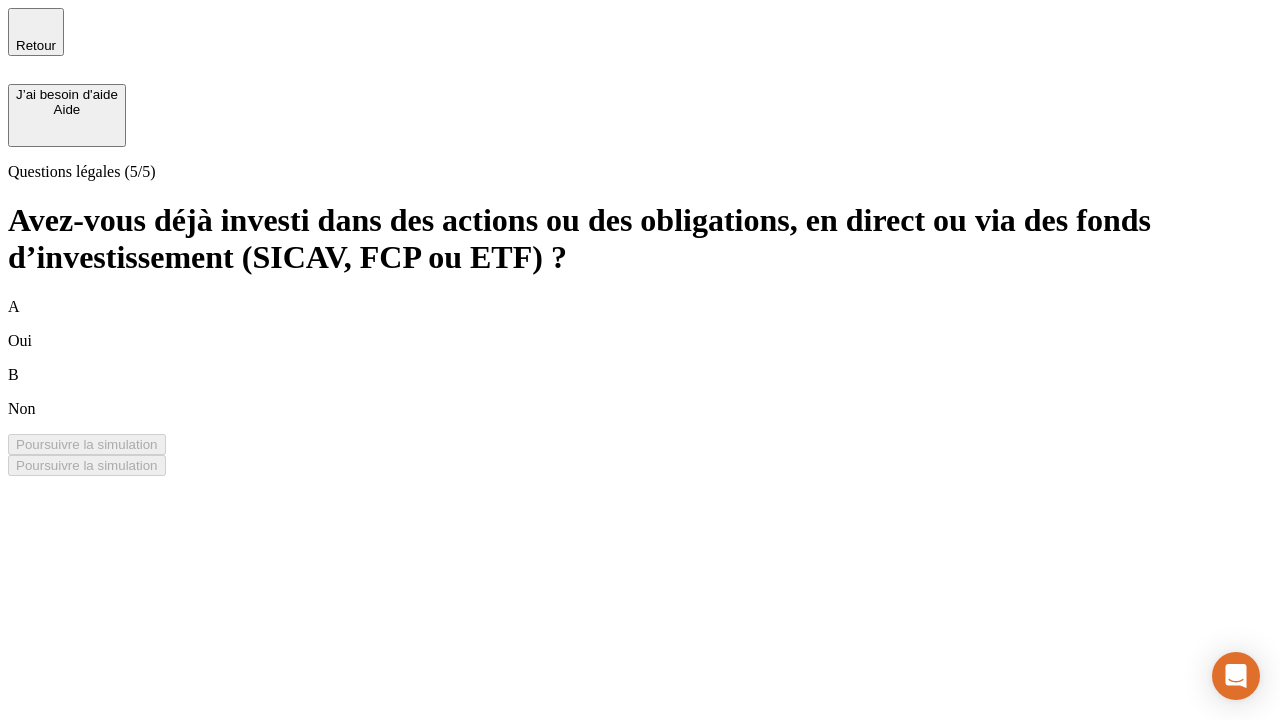click on "B Non" at bounding box center [640, 392] 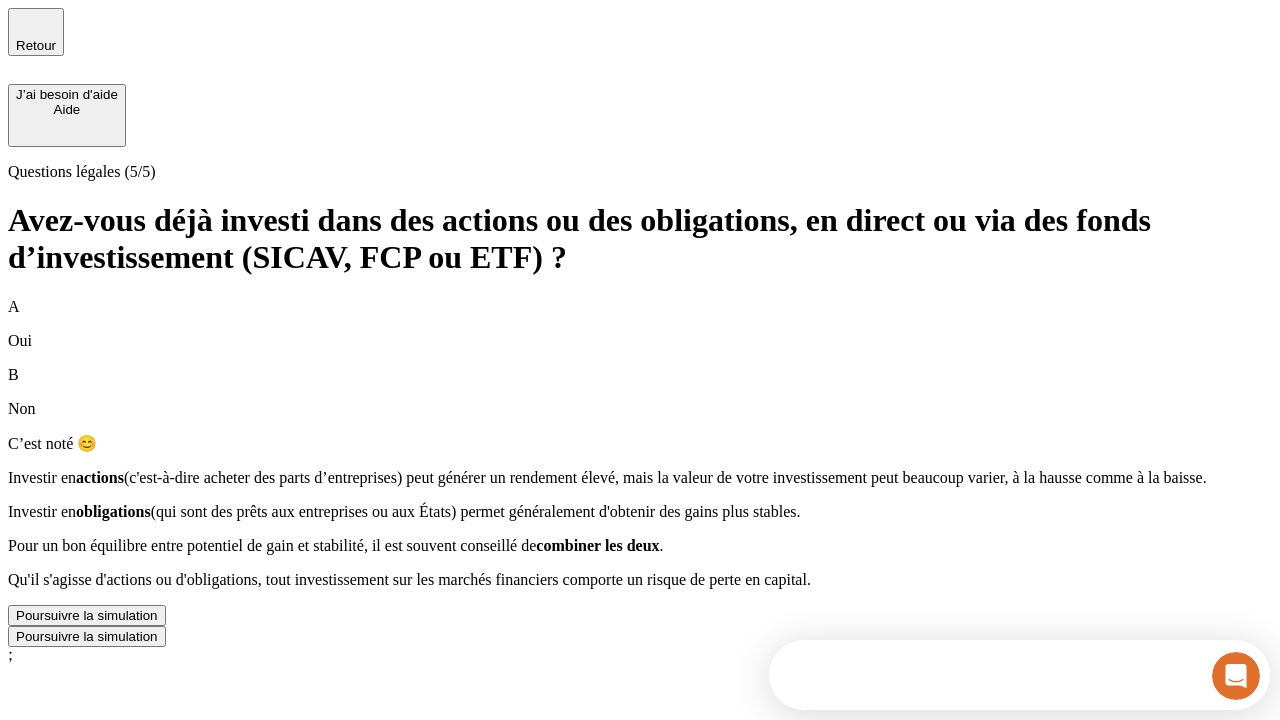 scroll, scrollTop: 0, scrollLeft: 0, axis: both 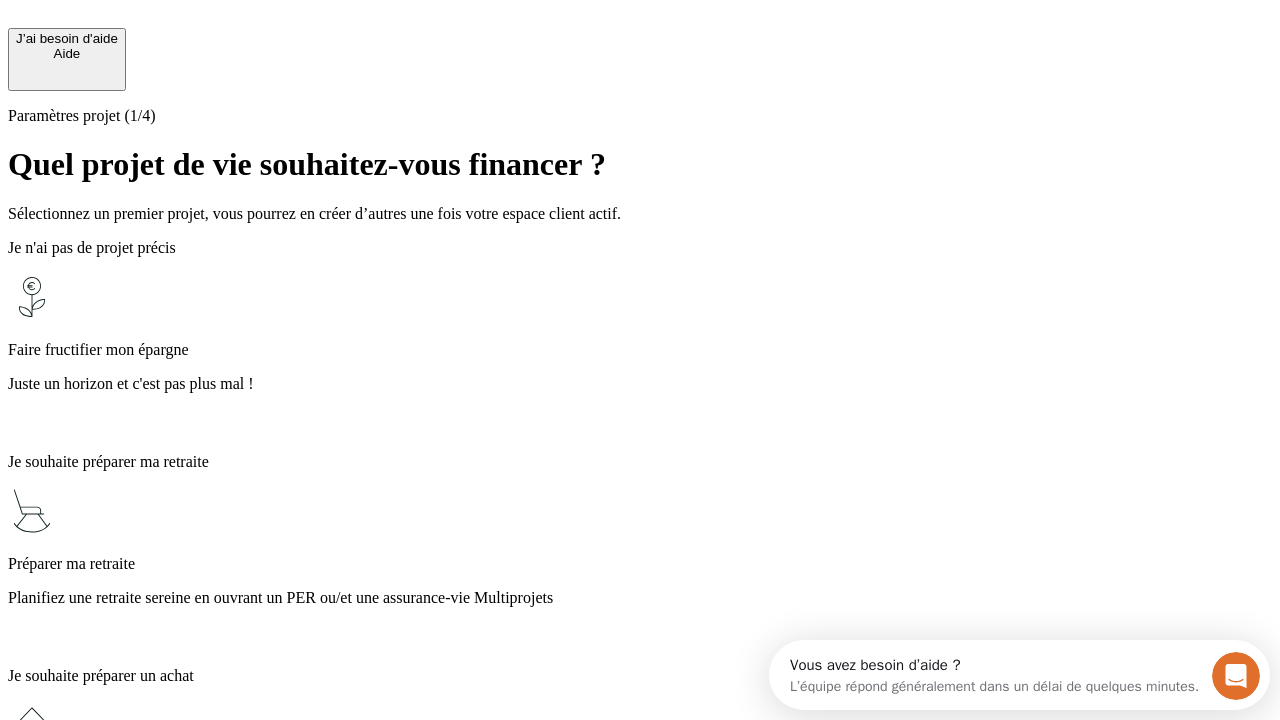 click on "Planifiez une retraite sereine en ouvrant un PER ou/et une assurance-vie Multiprojets" at bounding box center (640, 598) 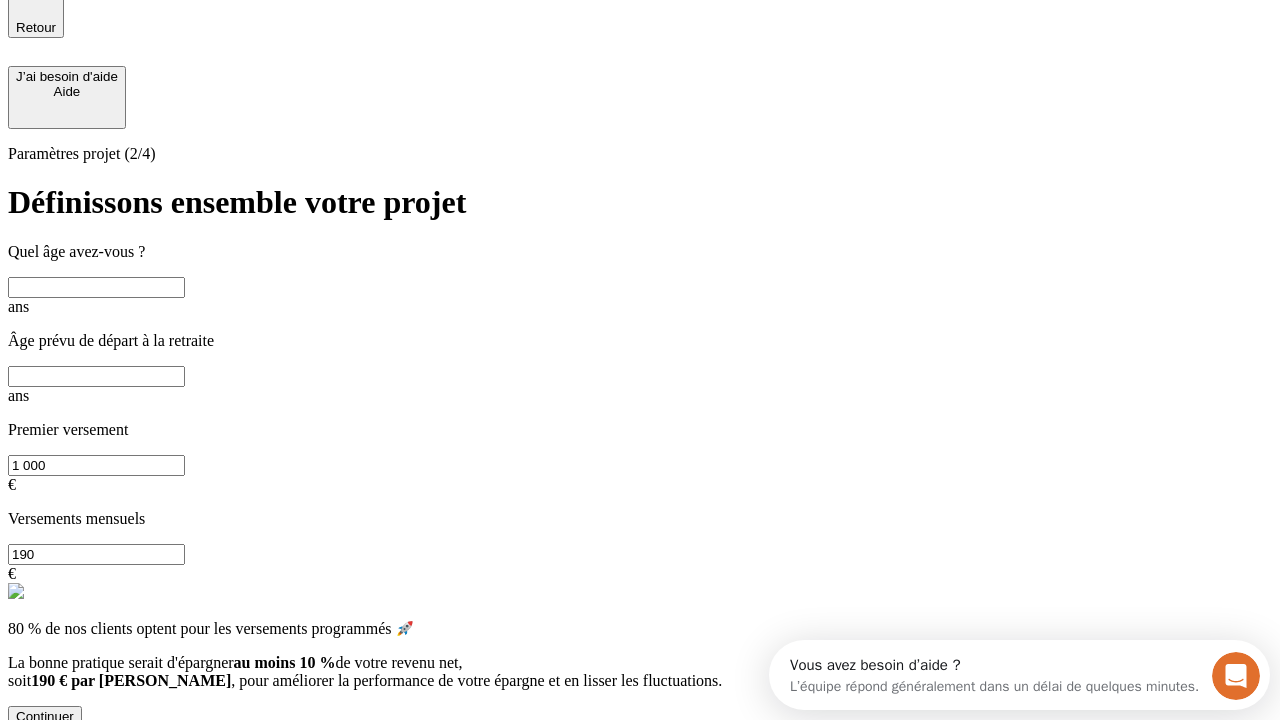 click at bounding box center (96, 287) 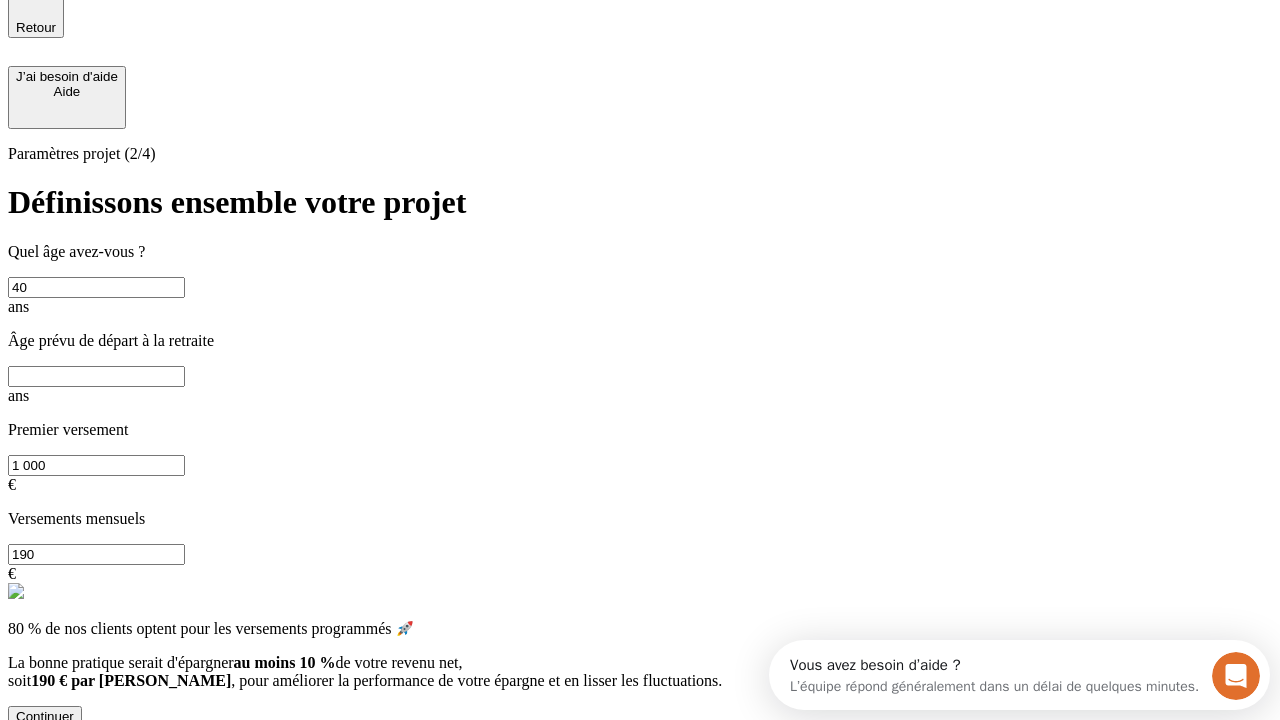 type on "40" 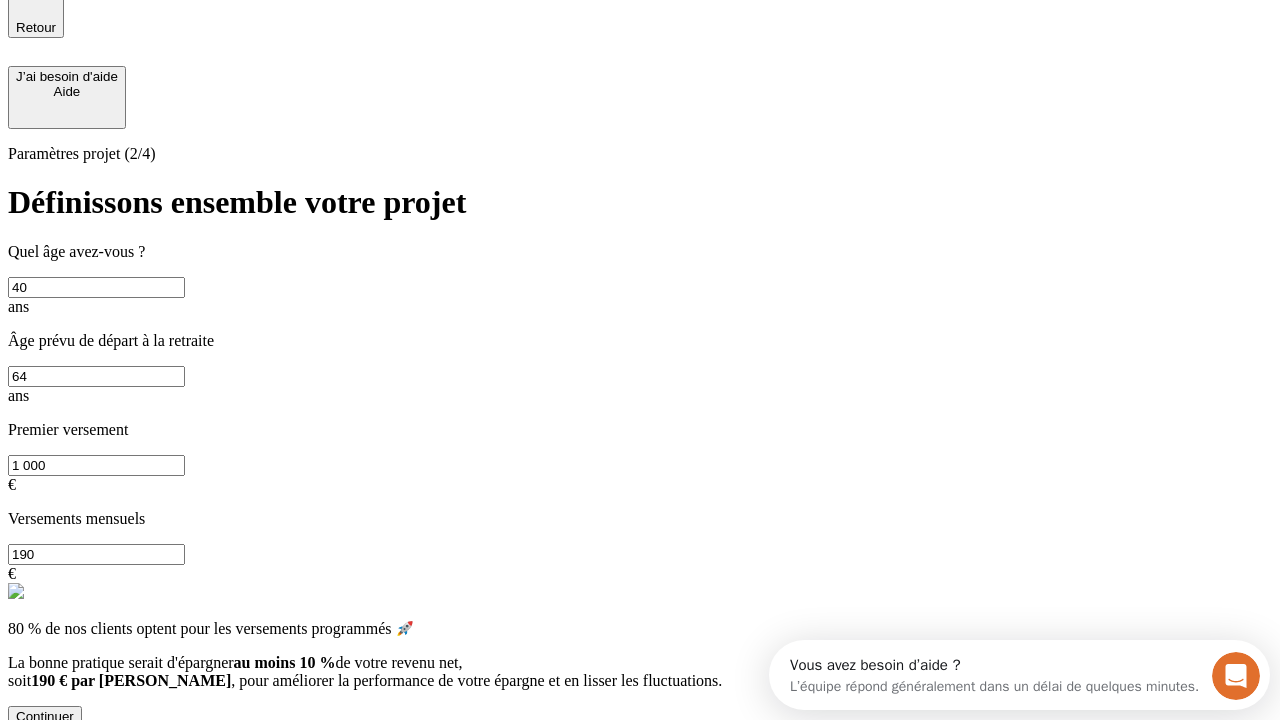 type on "64" 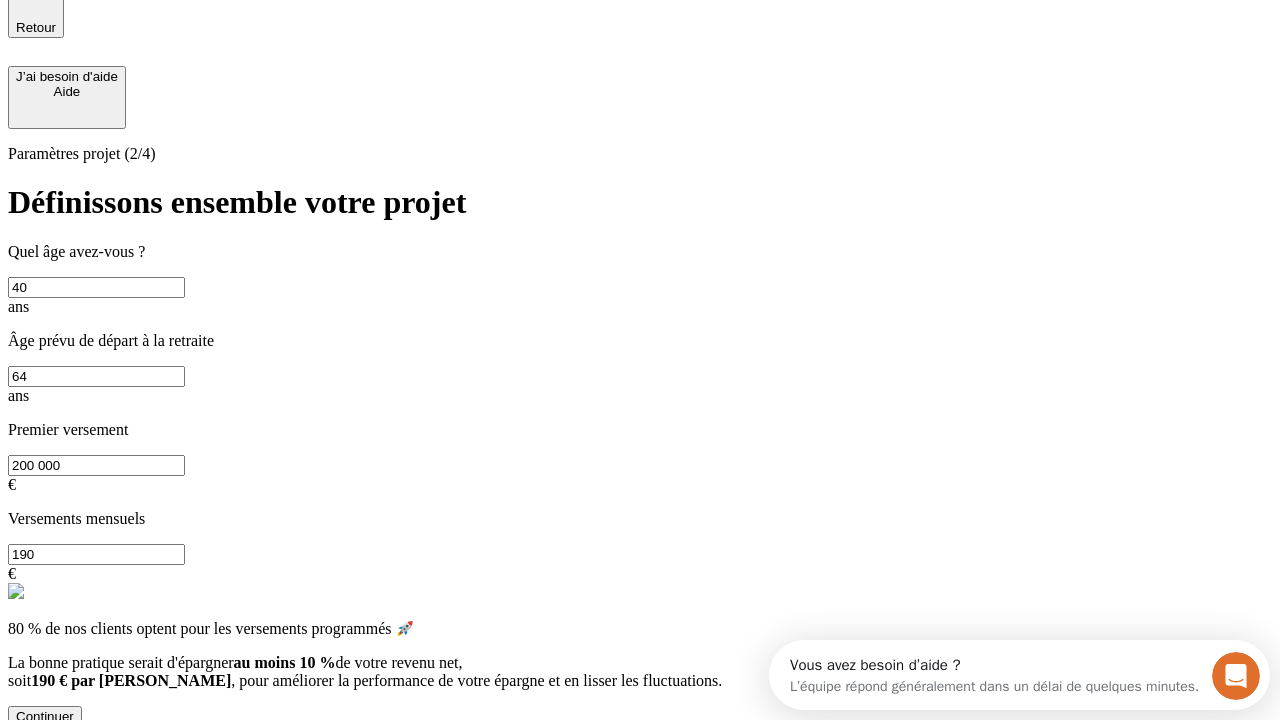 type on "200 000" 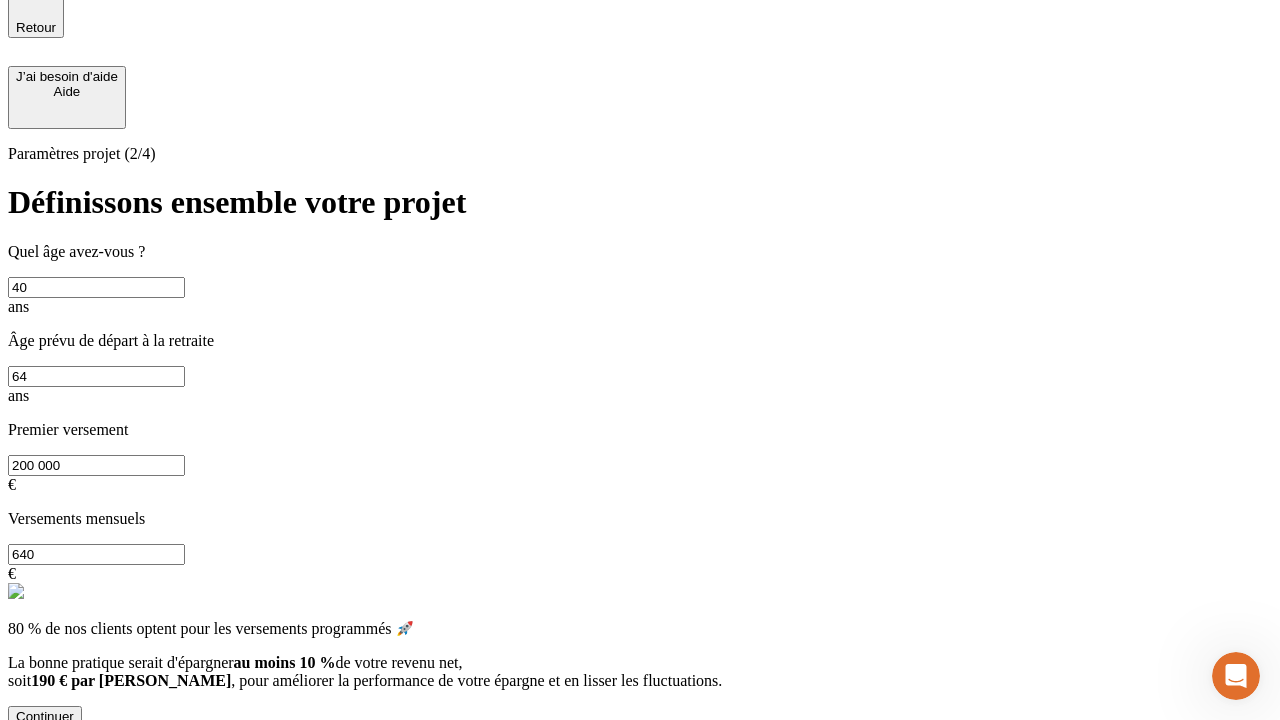 type on "640" 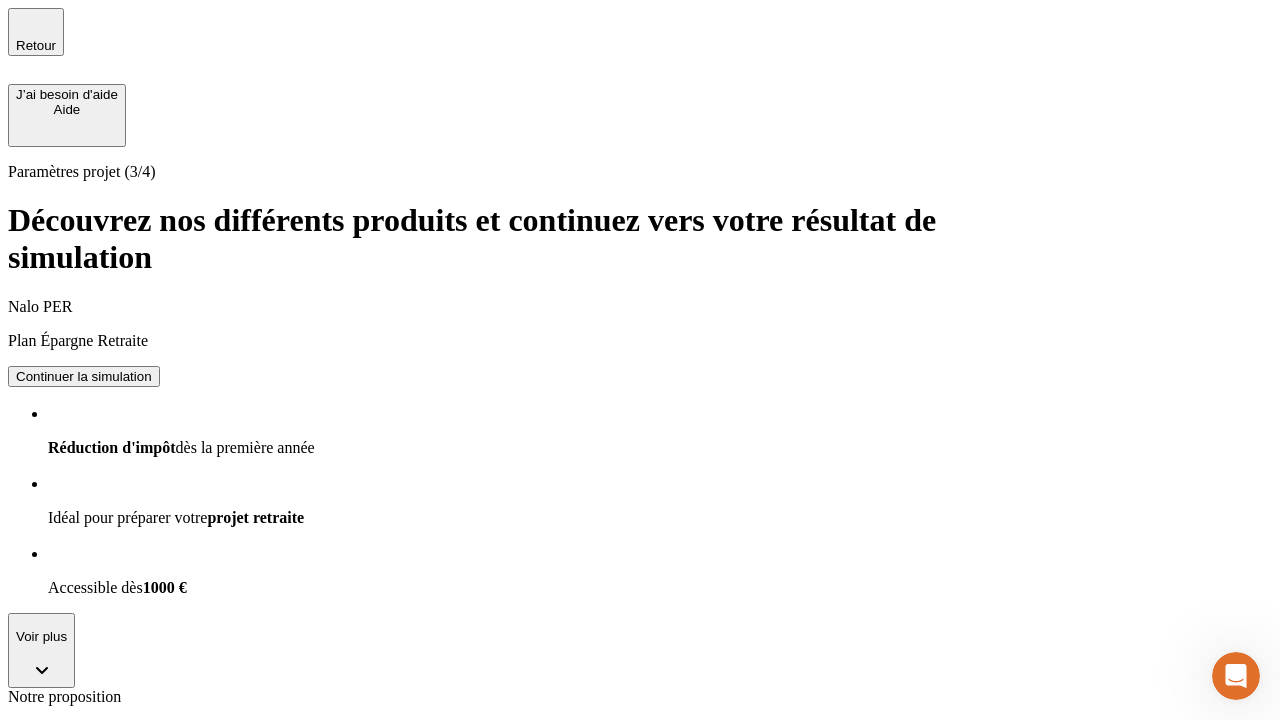 click on "Continuer la simulation" at bounding box center (84, 800) 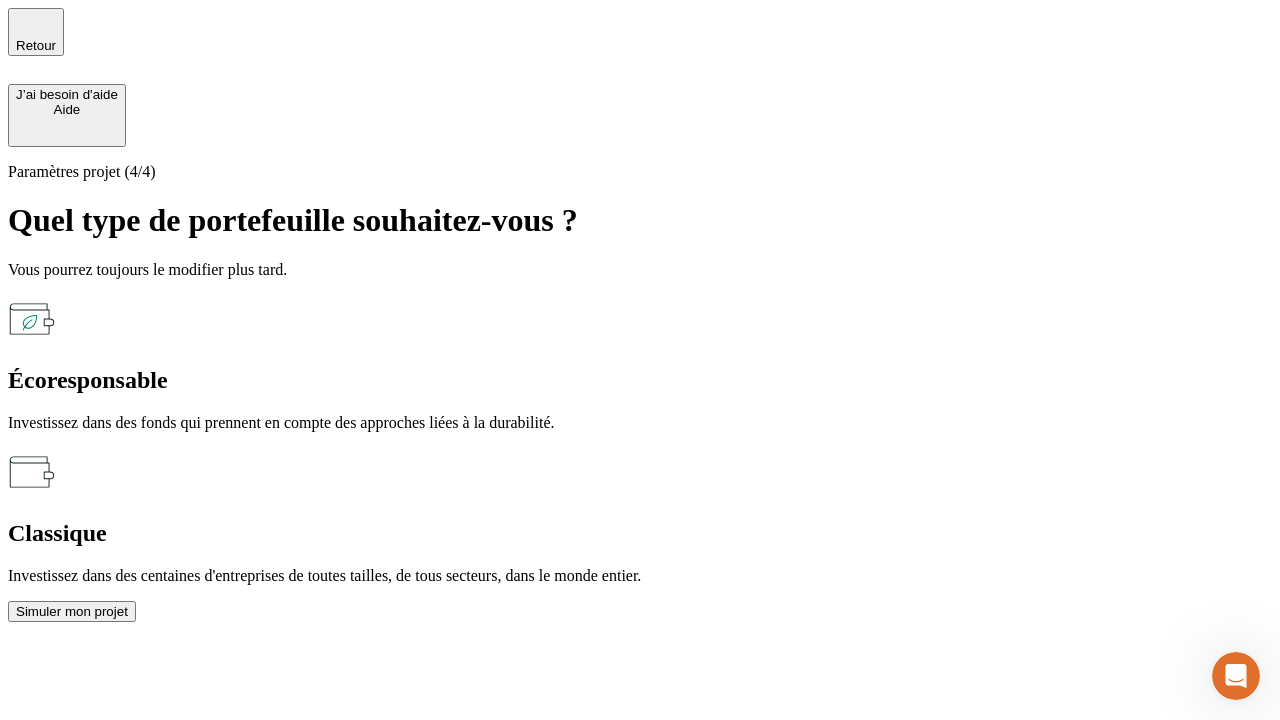 click on "Simuler mon projet" at bounding box center [72, 611] 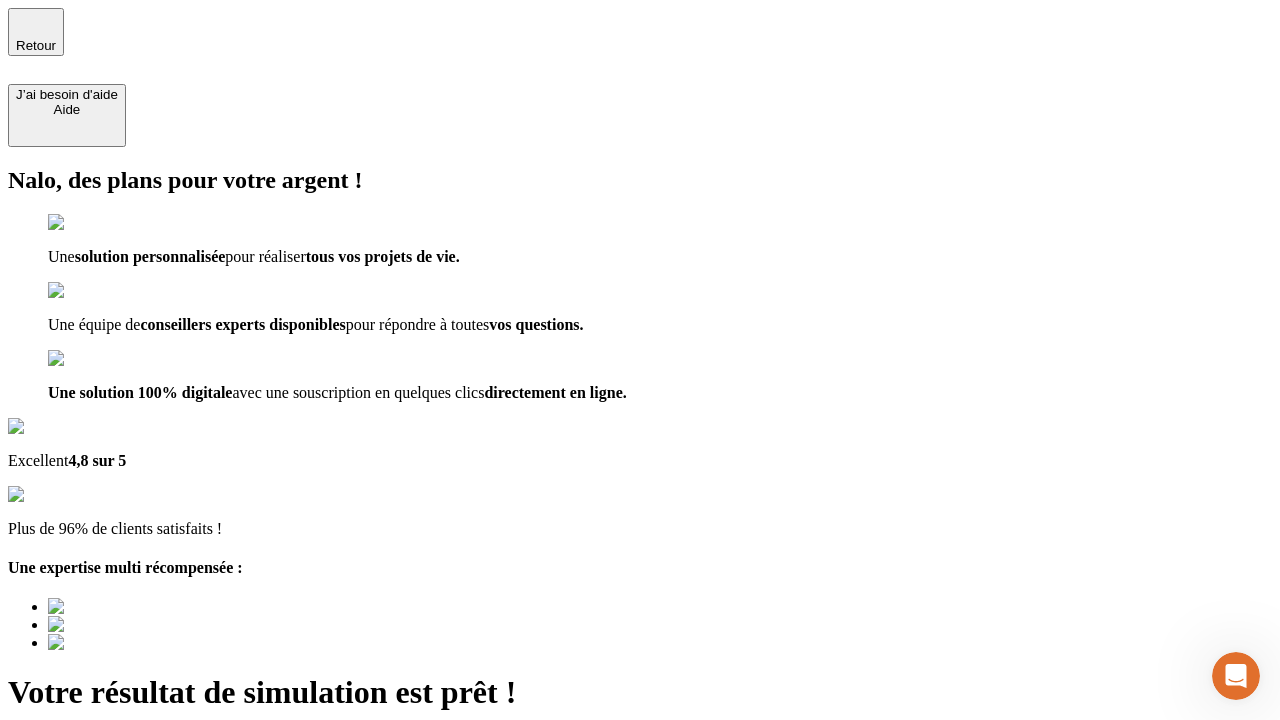 click on "Découvrir ma simulation" at bounding box center [87, 797] 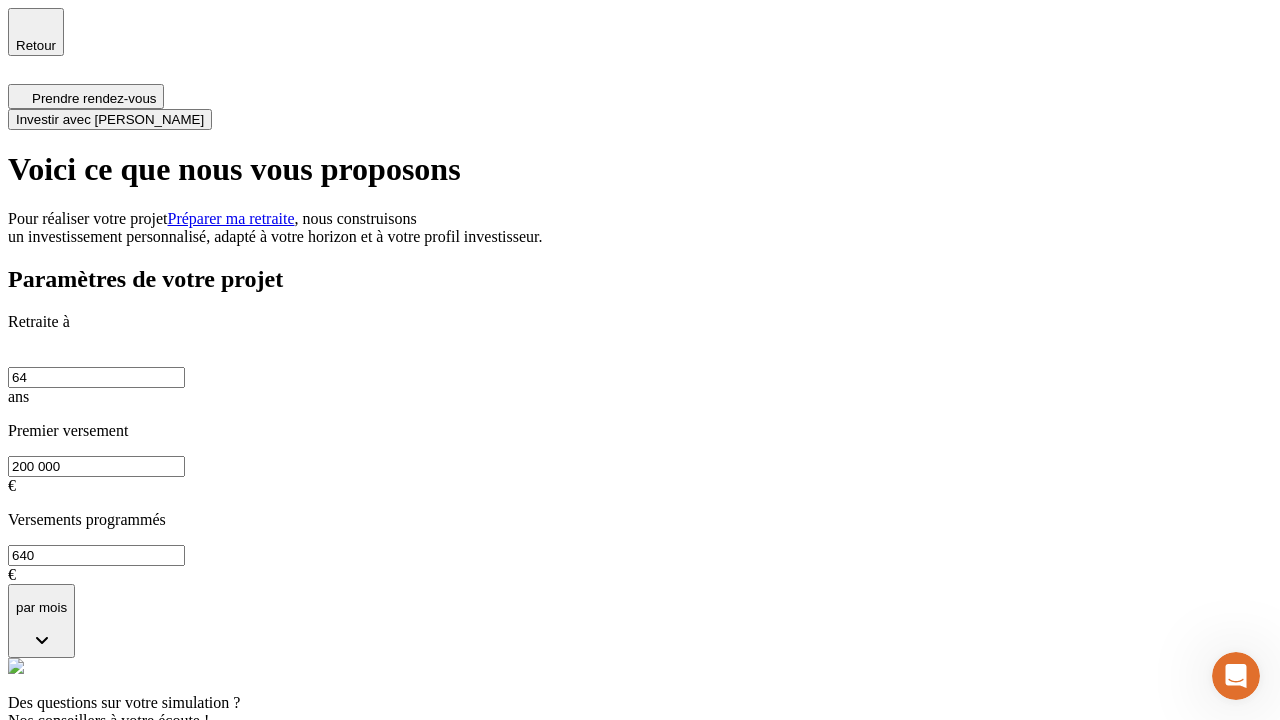 click on "Investir avec [PERSON_NAME]" at bounding box center (110, 119) 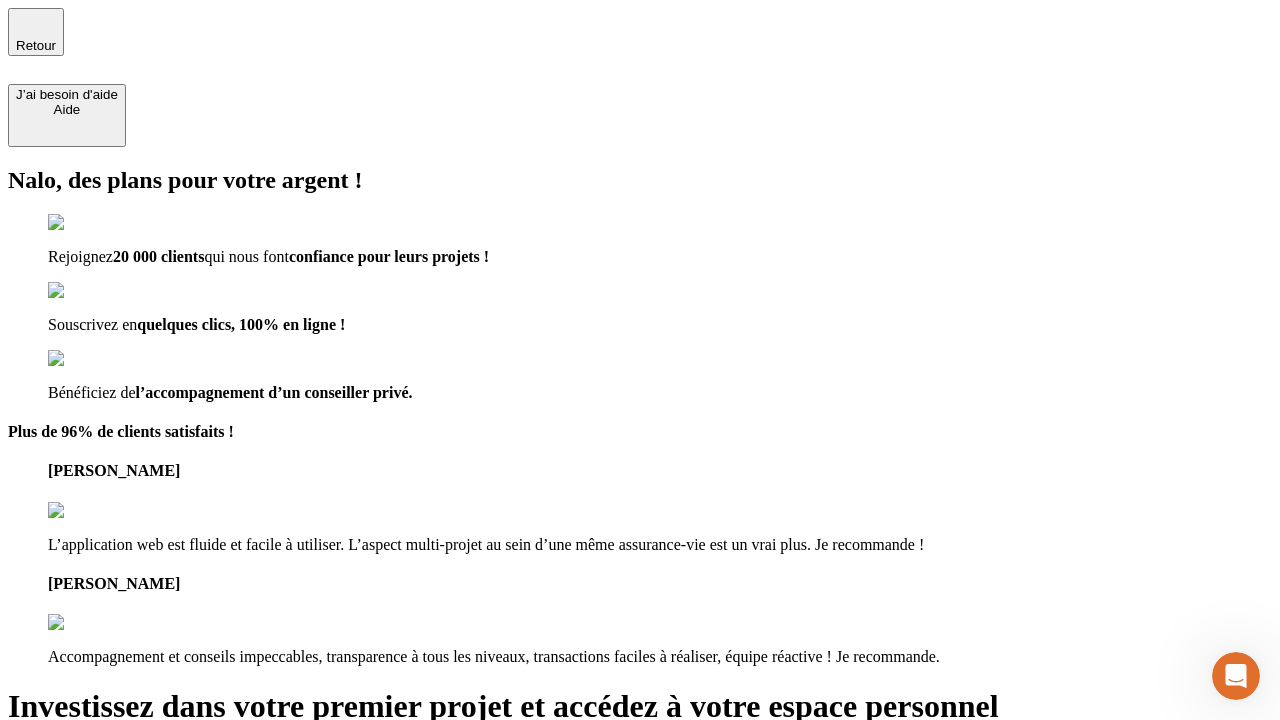 type on "[EMAIL_ADDRESS][DOMAIN_NAME]" 